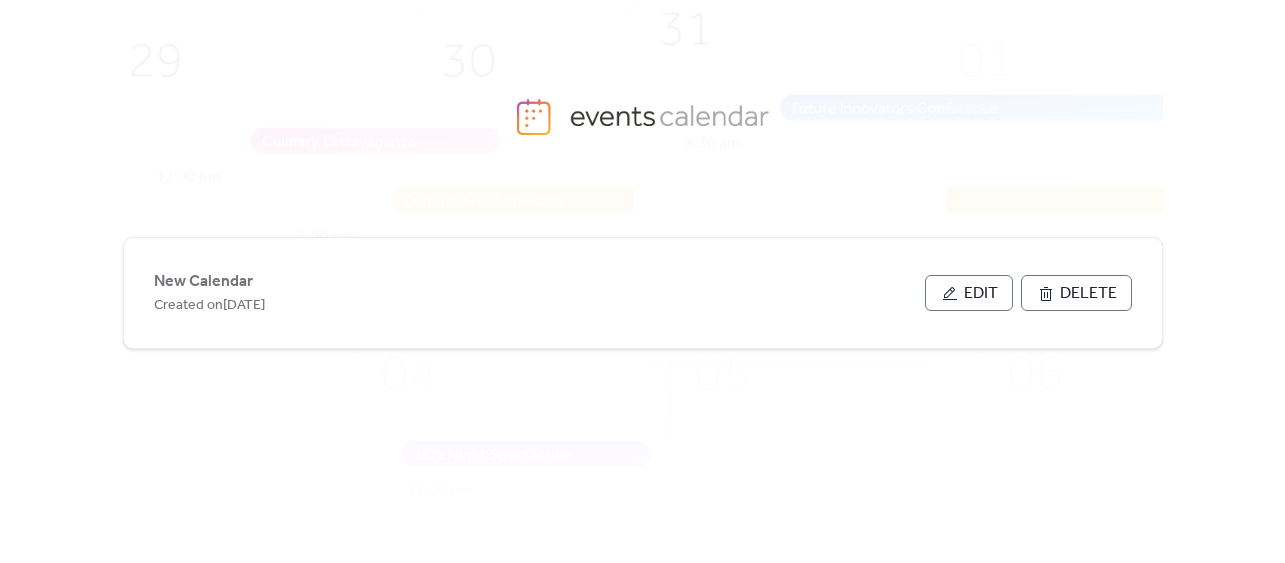 scroll, scrollTop: 0, scrollLeft: 0, axis: both 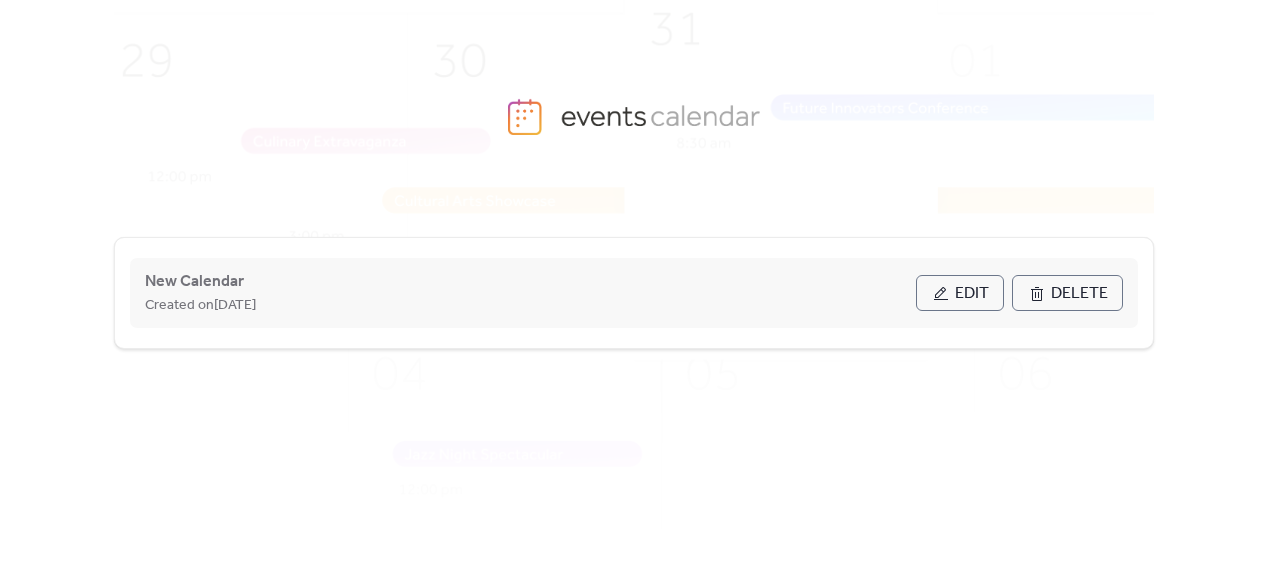 click on "Edit" at bounding box center [972, 294] 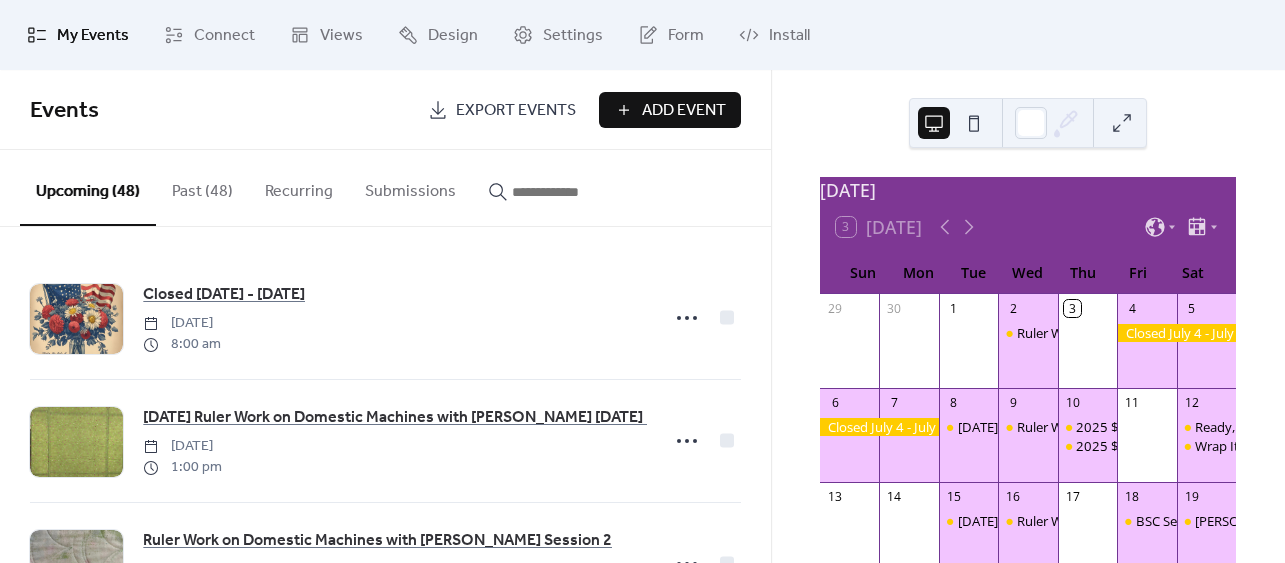 click at bounding box center [562, 192] 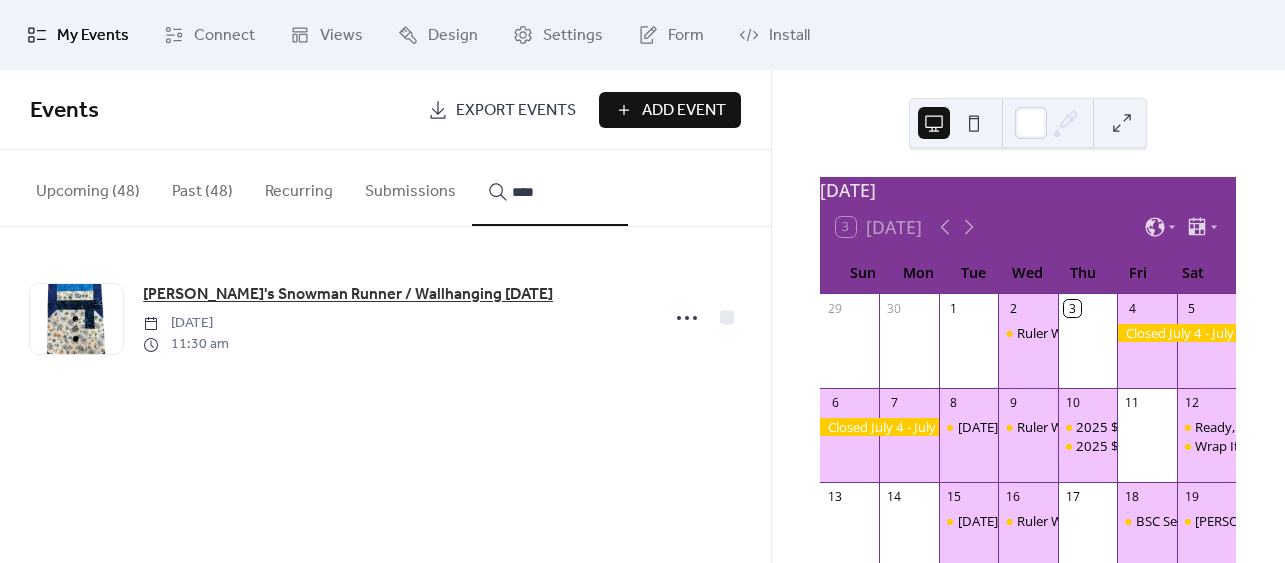 type on "****" 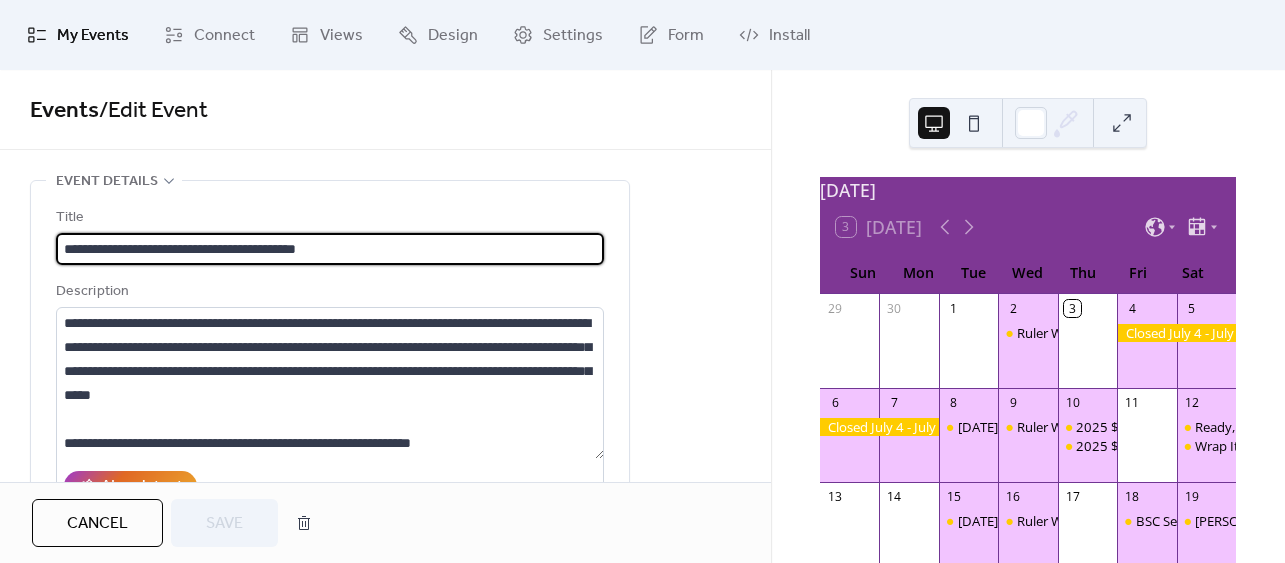 scroll, scrollTop: 0, scrollLeft: 0, axis: both 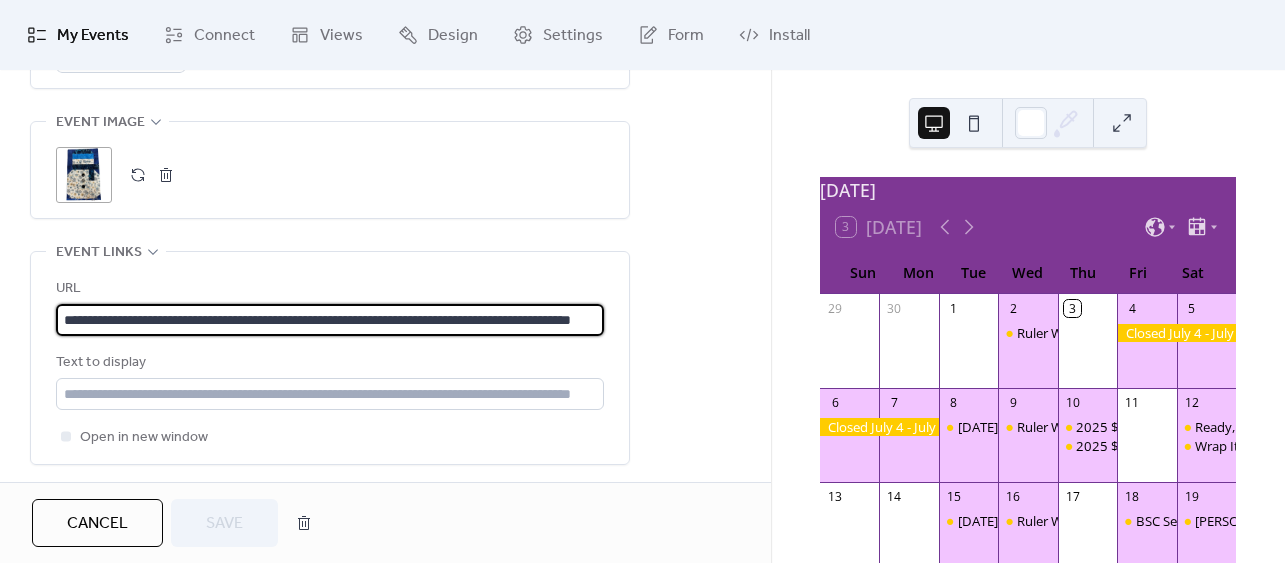 drag, startPoint x: 56, startPoint y: 314, endPoint x: 646, endPoint y: 329, distance: 590.1907 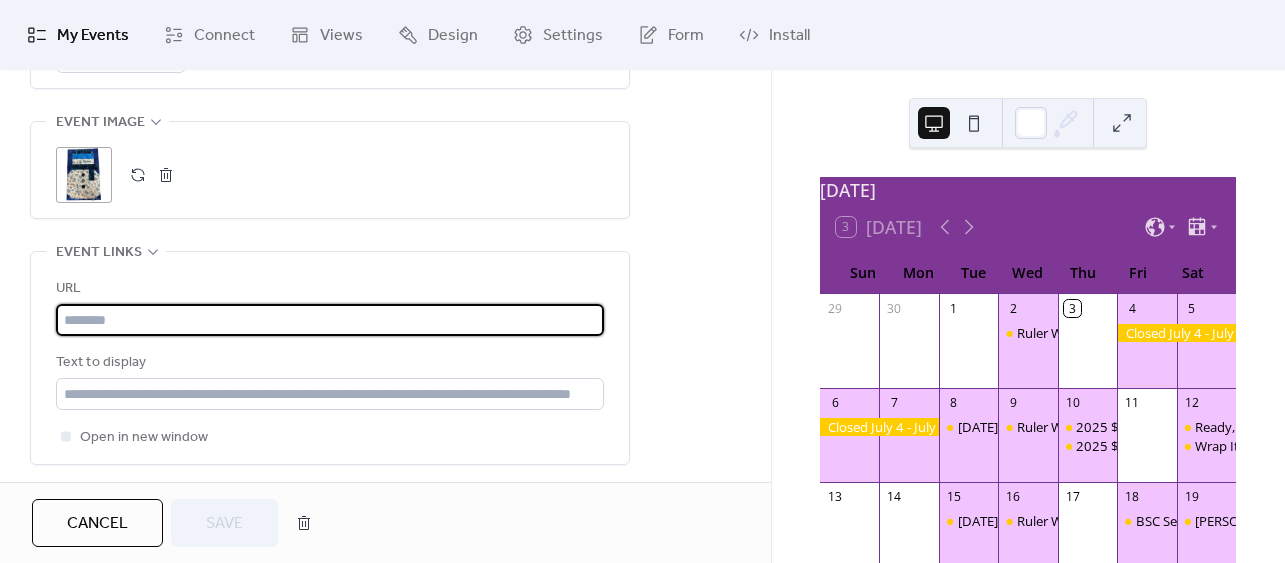 scroll, scrollTop: 0, scrollLeft: 0, axis: both 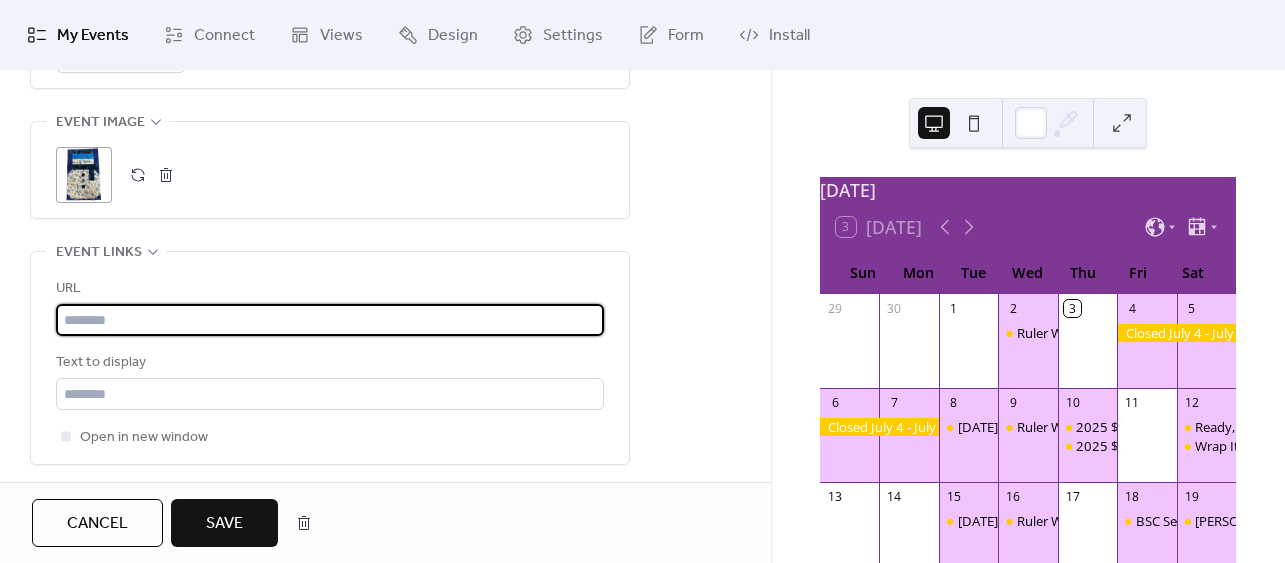click at bounding box center (330, 320) 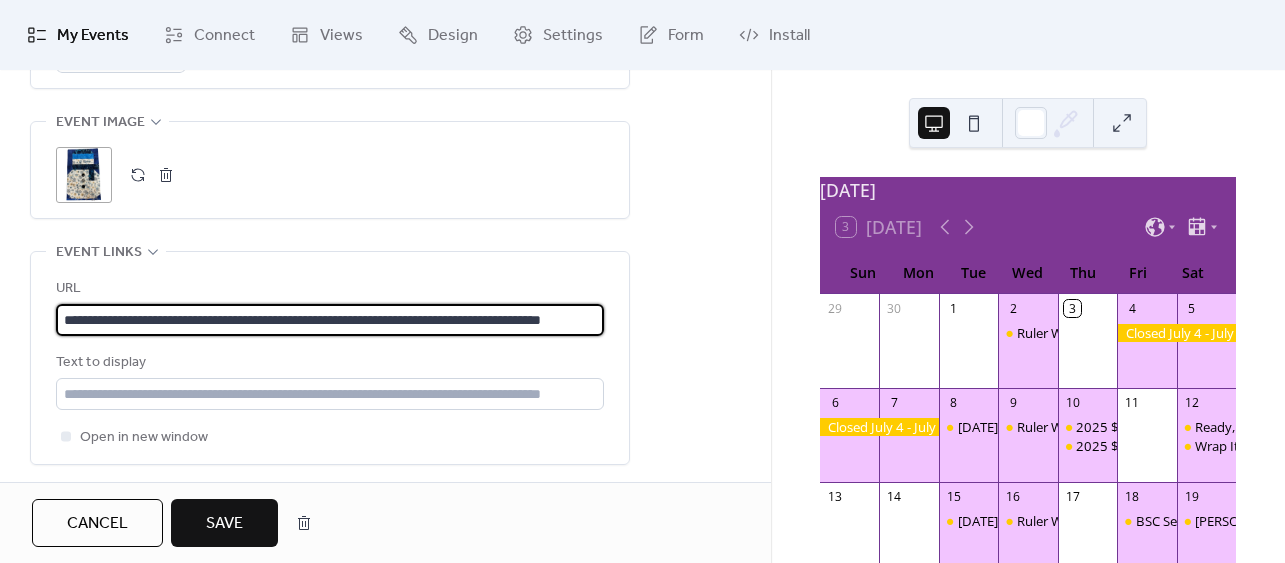 scroll, scrollTop: 0, scrollLeft: 111, axis: horizontal 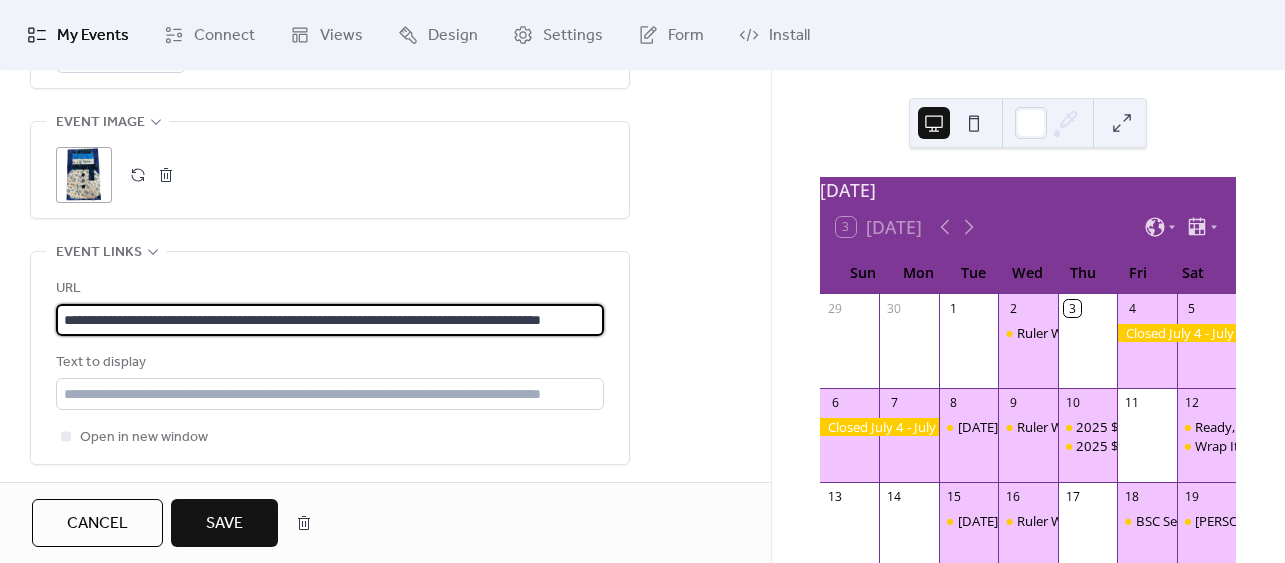 type on "**********" 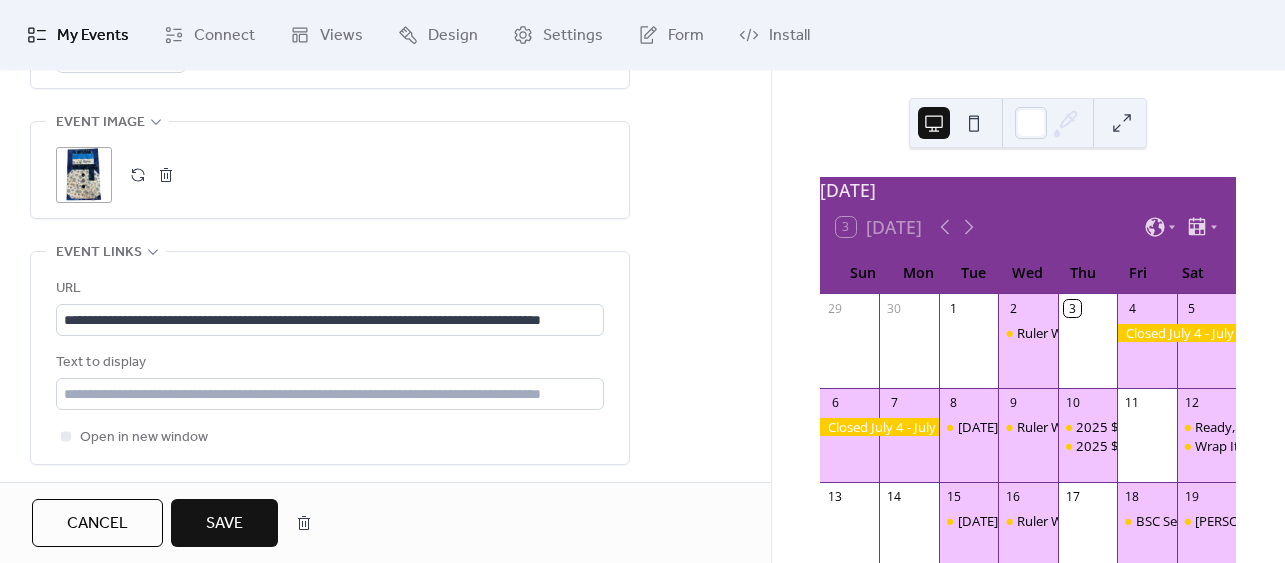 click on "Save" at bounding box center [224, 524] 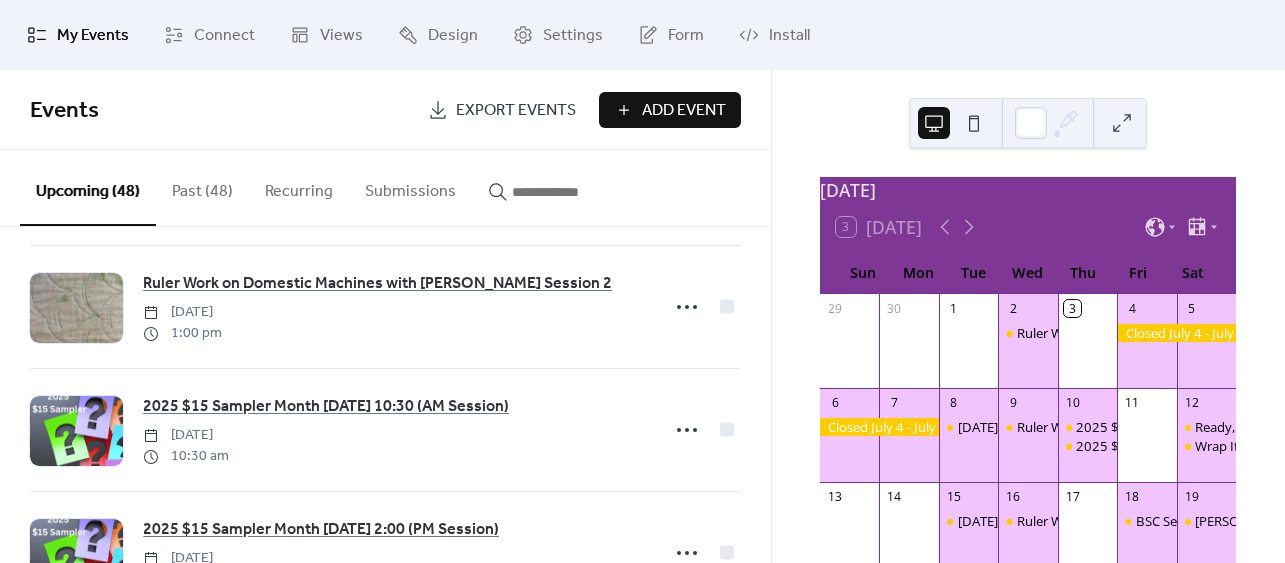 scroll, scrollTop: 0, scrollLeft: 0, axis: both 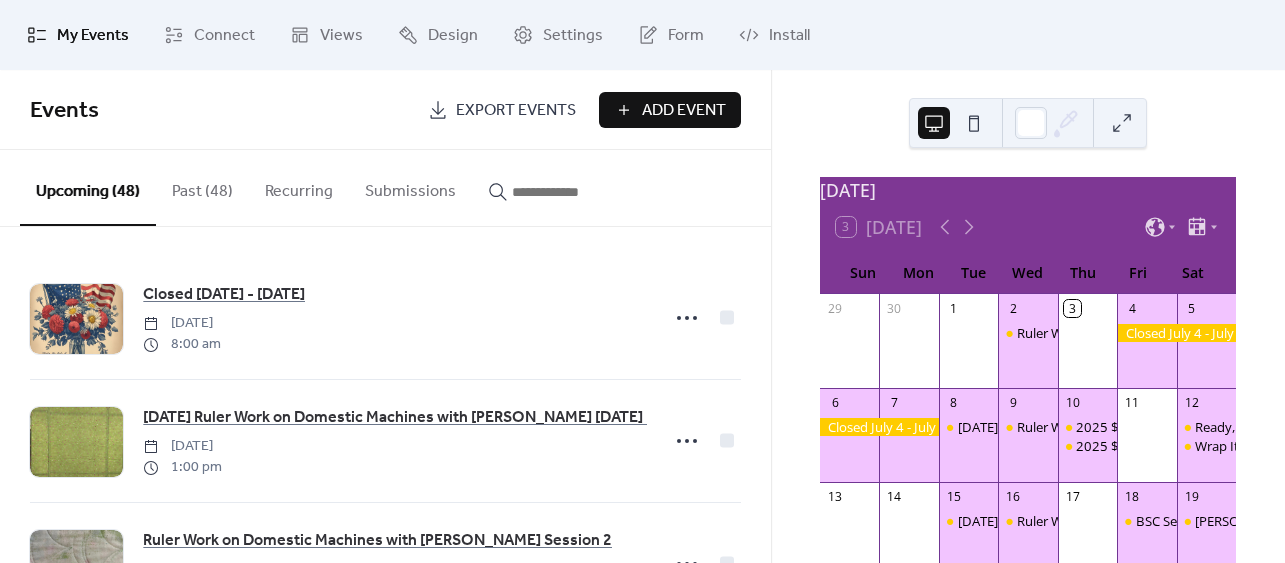 click on "Add Event" at bounding box center (684, 111) 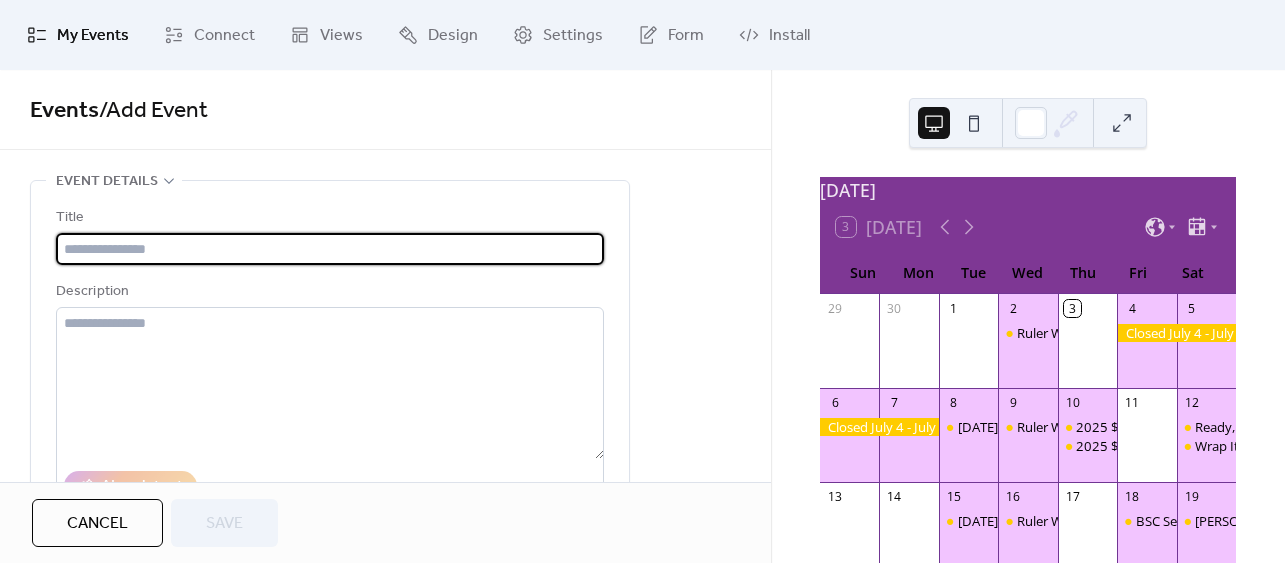 click at bounding box center (330, 249) 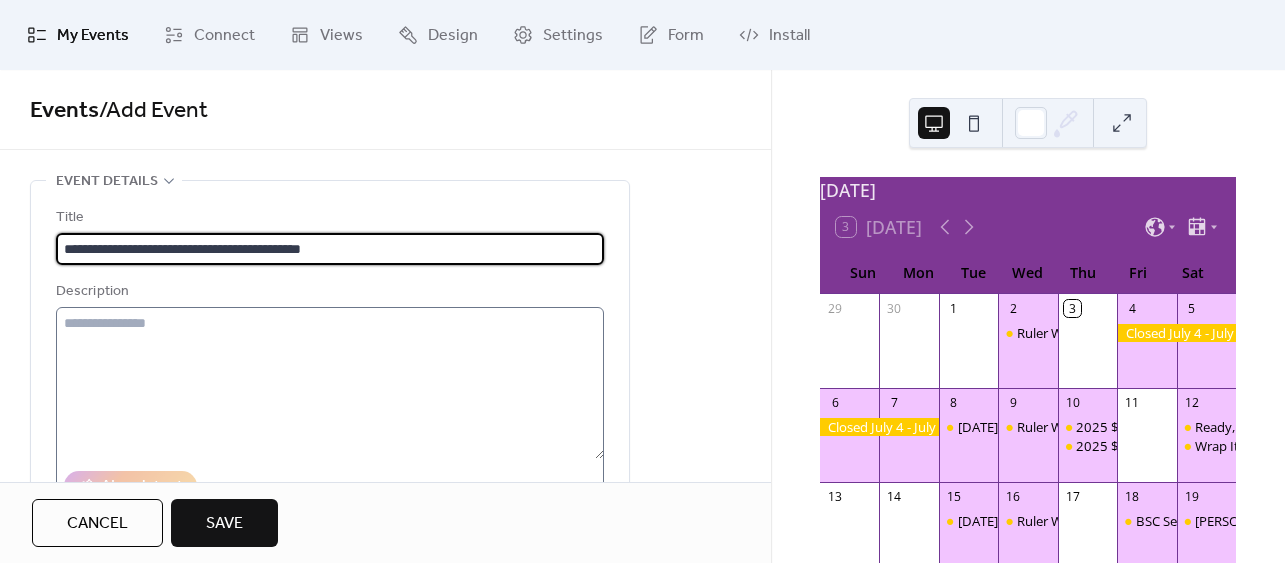 type on "**********" 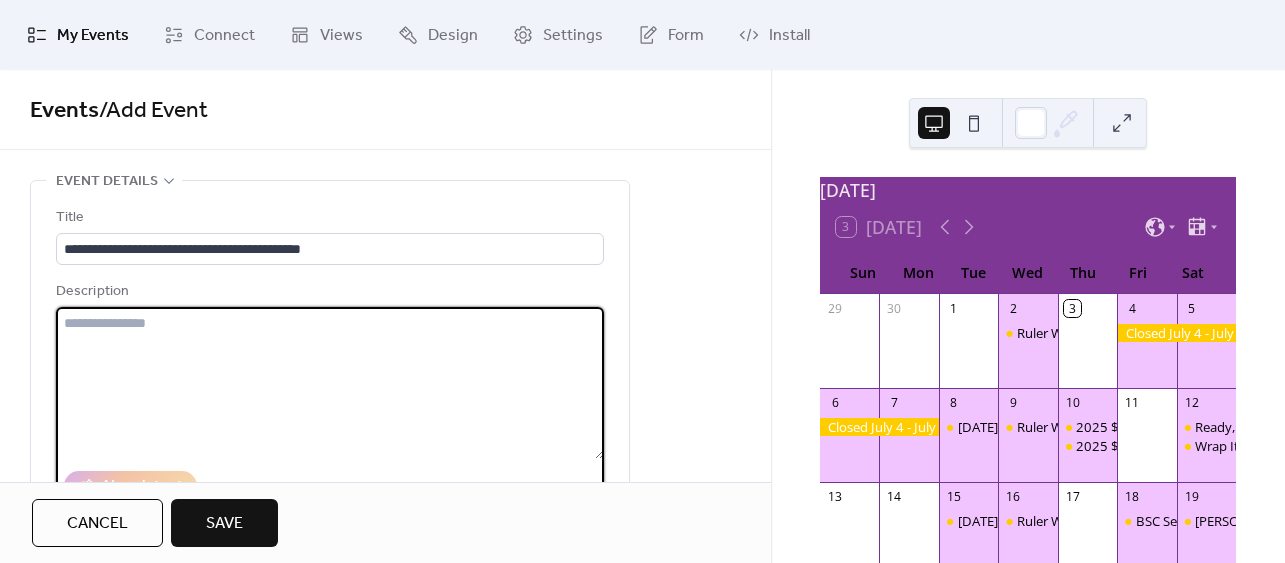 drag, startPoint x: 126, startPoint y: 331, endPoint x: 145, endPoint y: 301, distance: 35.510563 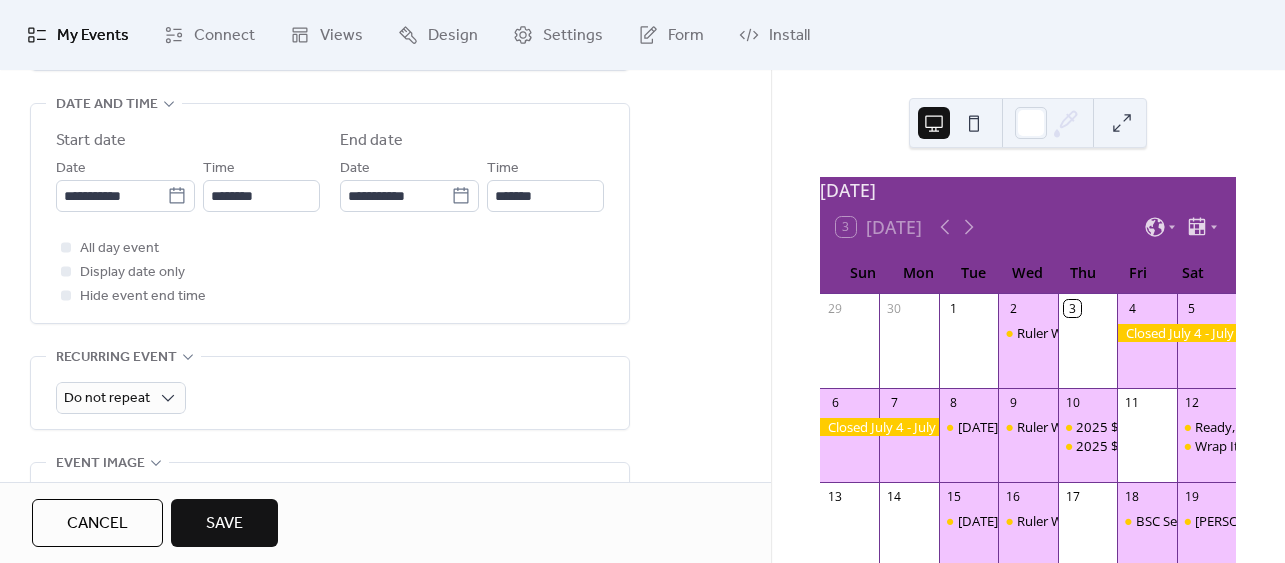 scroll, scrollTop: 666, scrollLeft: 0, axis: vertical 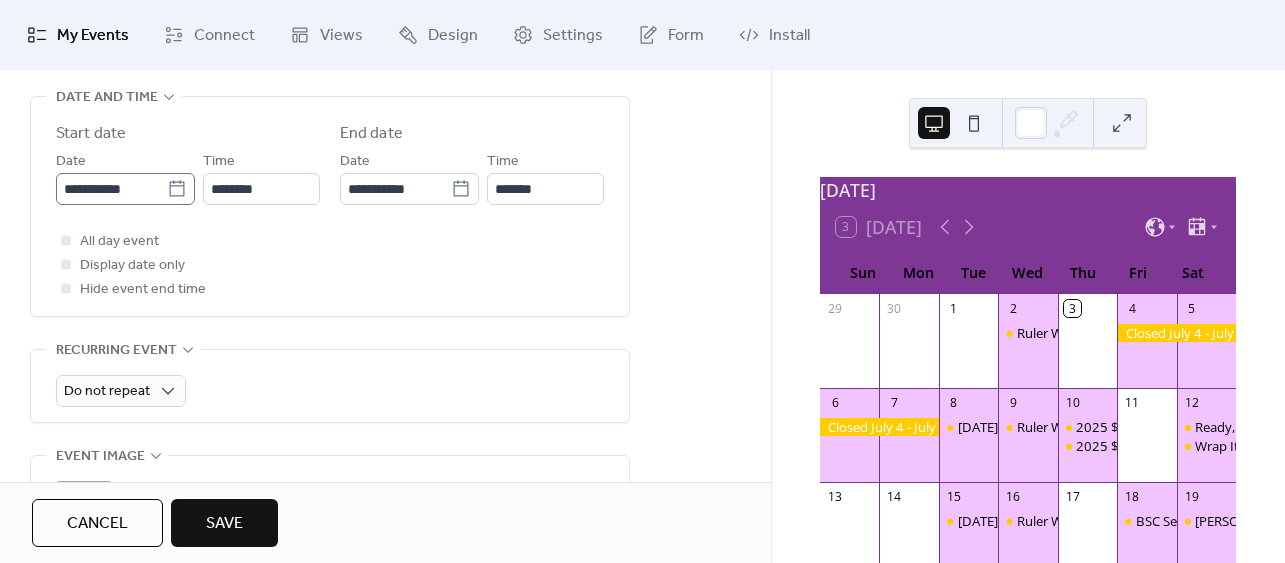type on "**********" 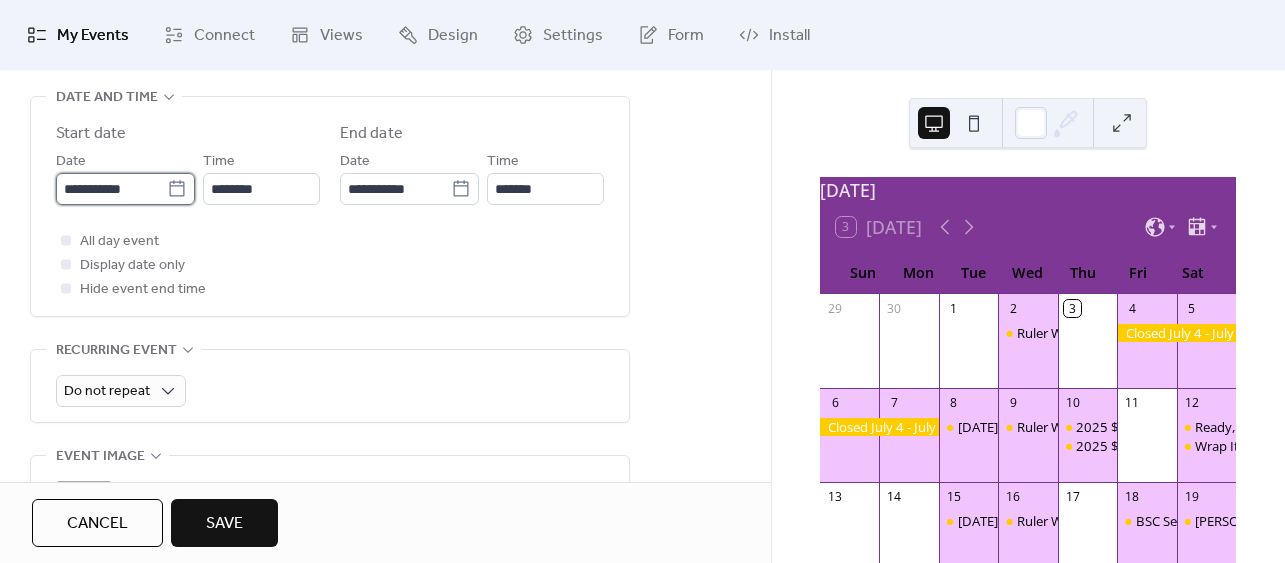 click on "**********" at bounding box center [111, 189] 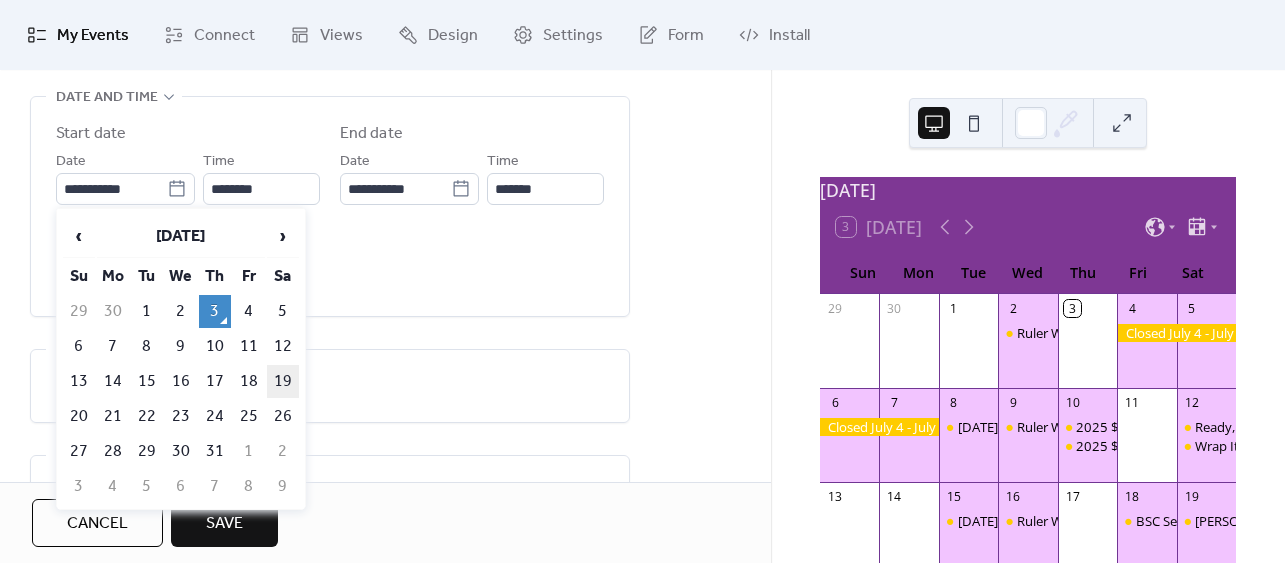 click on "19" at bounding box center (283, 381) 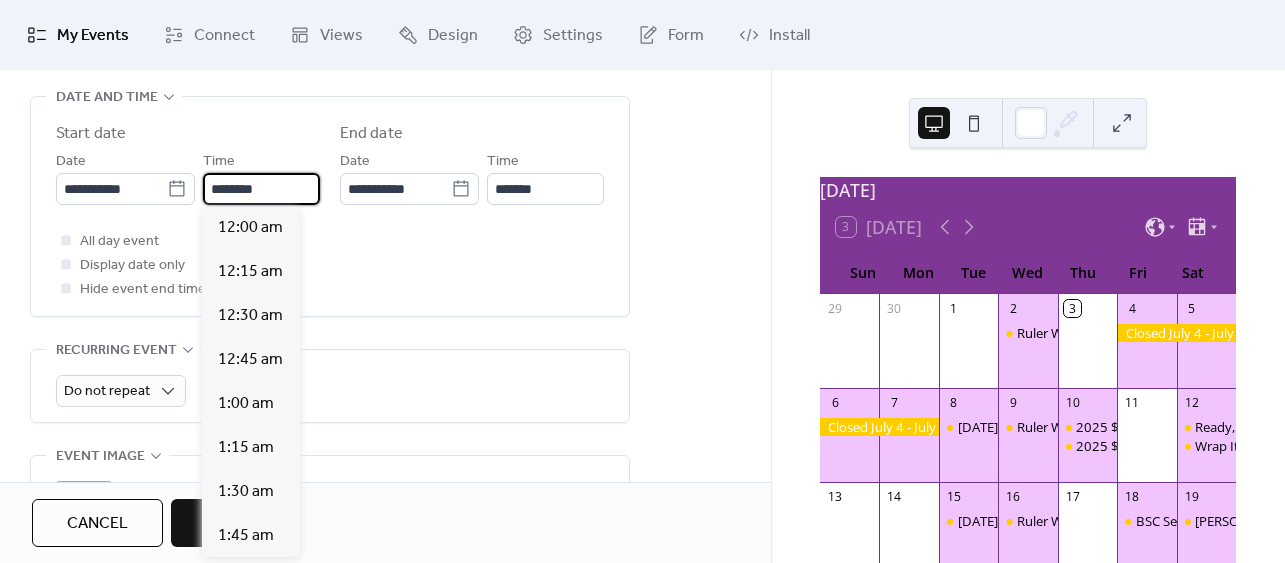 click on "********" at bounding box center (261, 189) 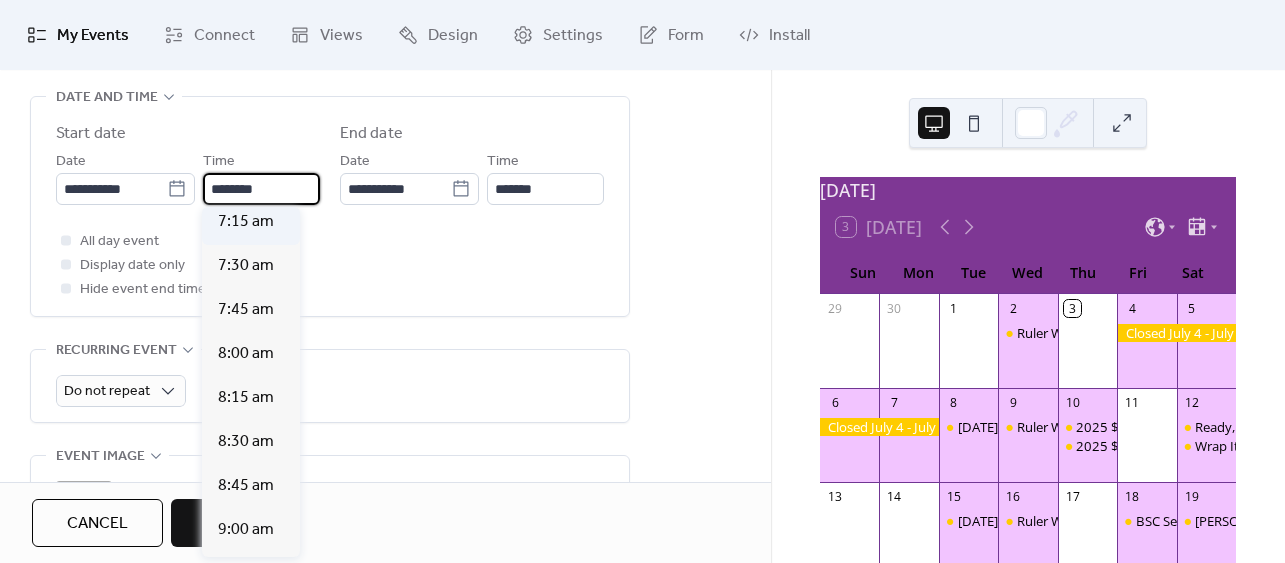 scroll, scrollTop: 1426, scrollLeft: 0, axis: vertical 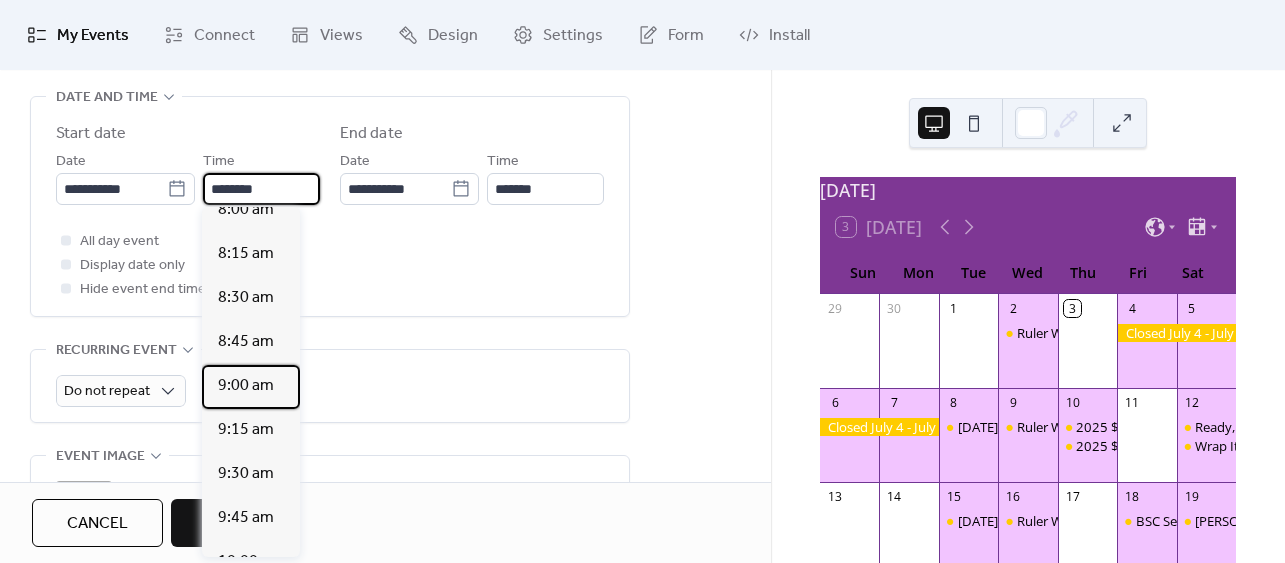 click on "9:00 am" at bounding box center [246, 386] 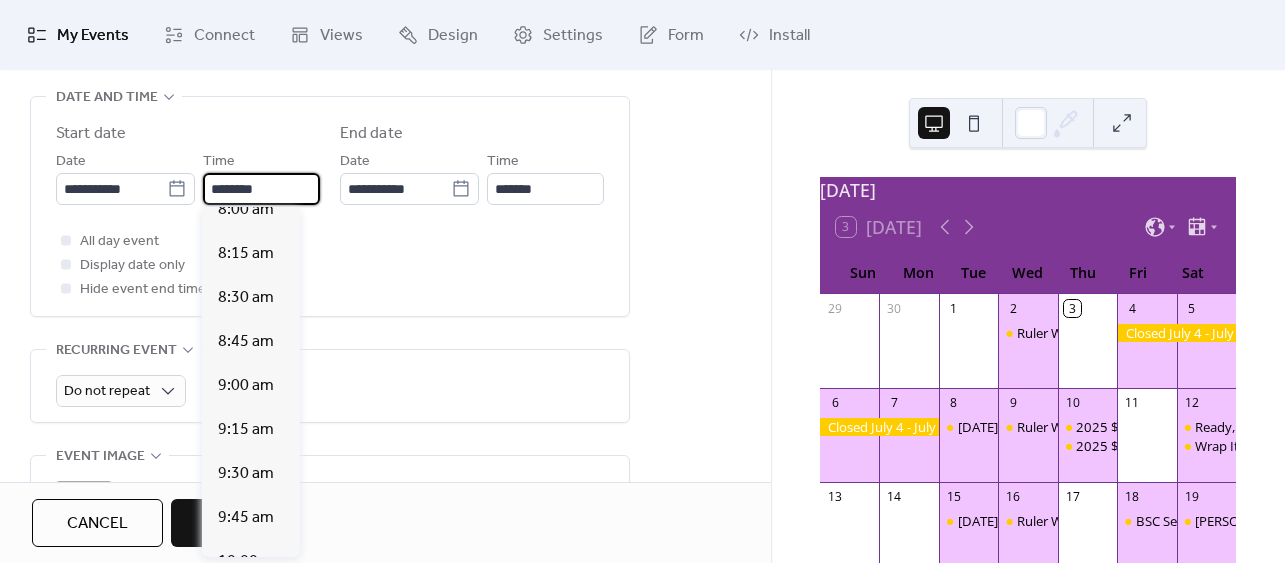 type on "*******" 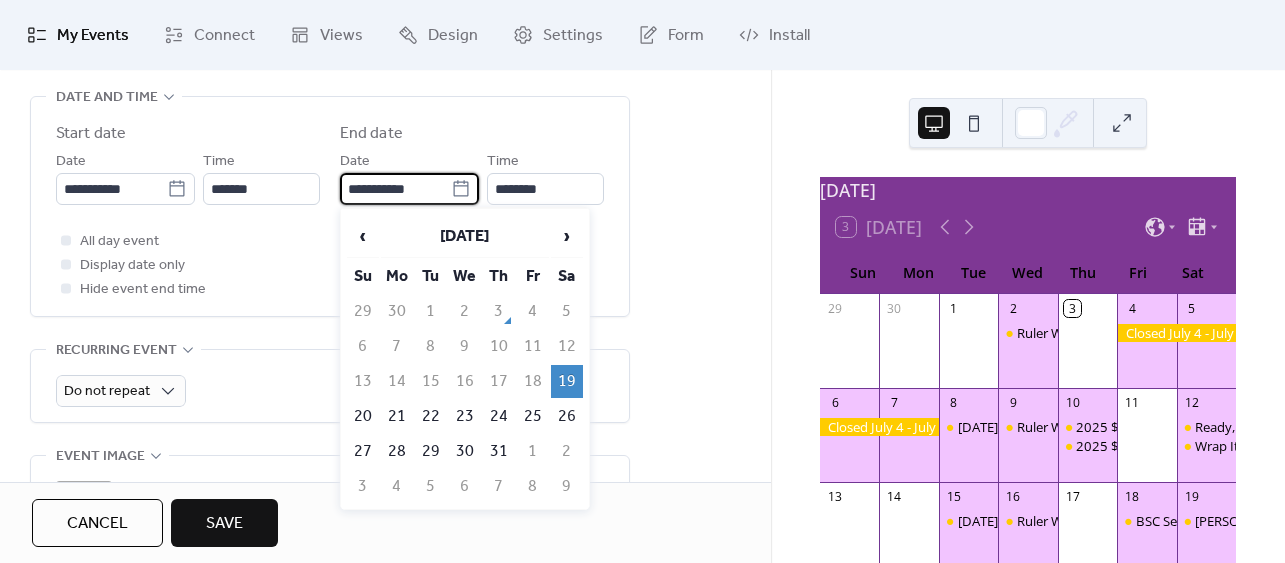 click on "**********" at bounding box center (395, 189) 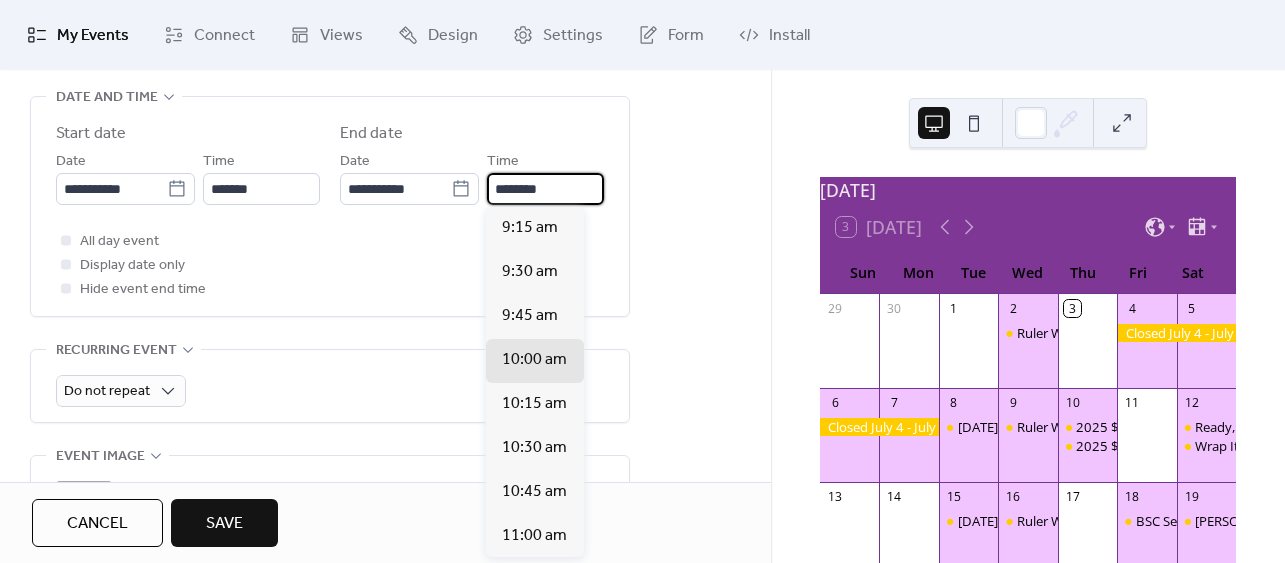 click on "********" at bounding box center [545, 189] 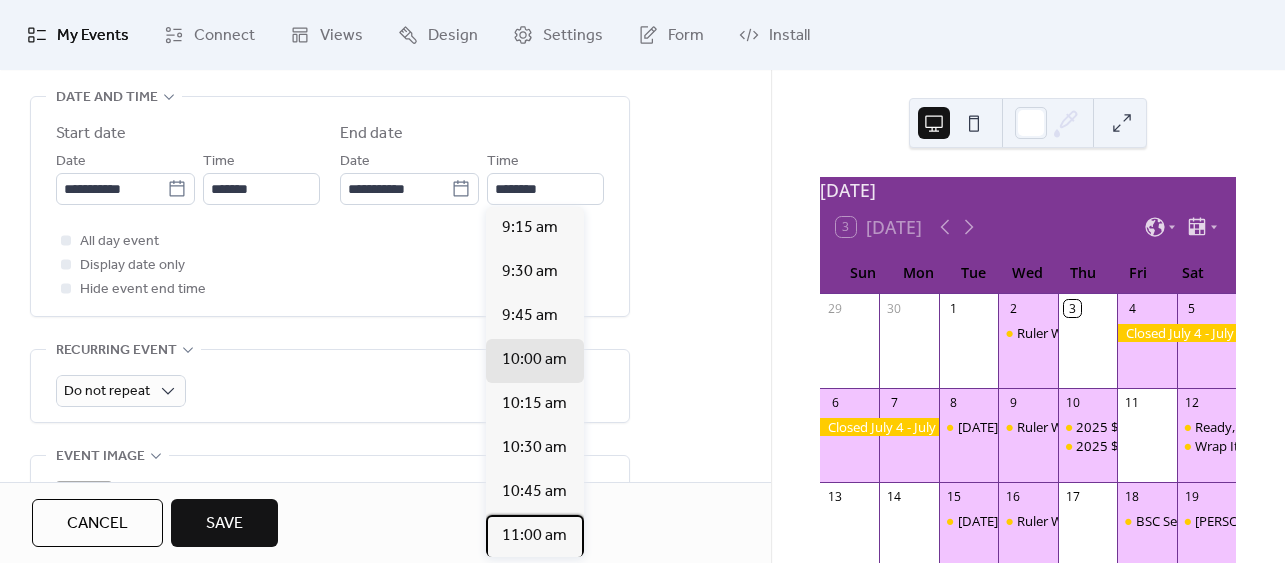 click on "11:00 am" at bounding box center [534, 536] 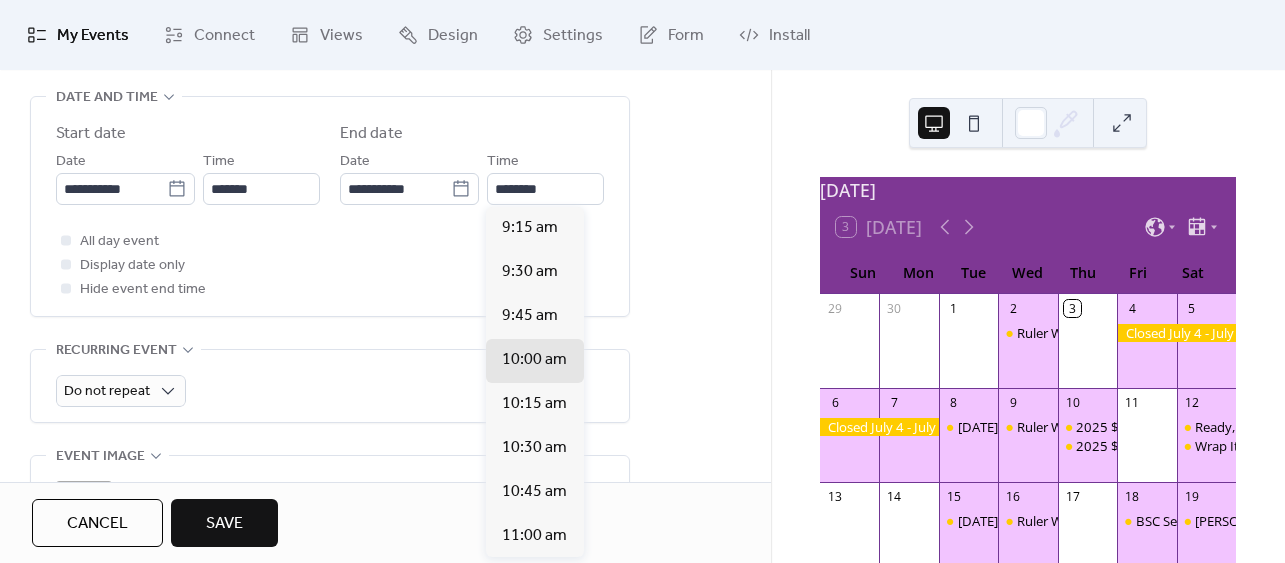 type on "********" 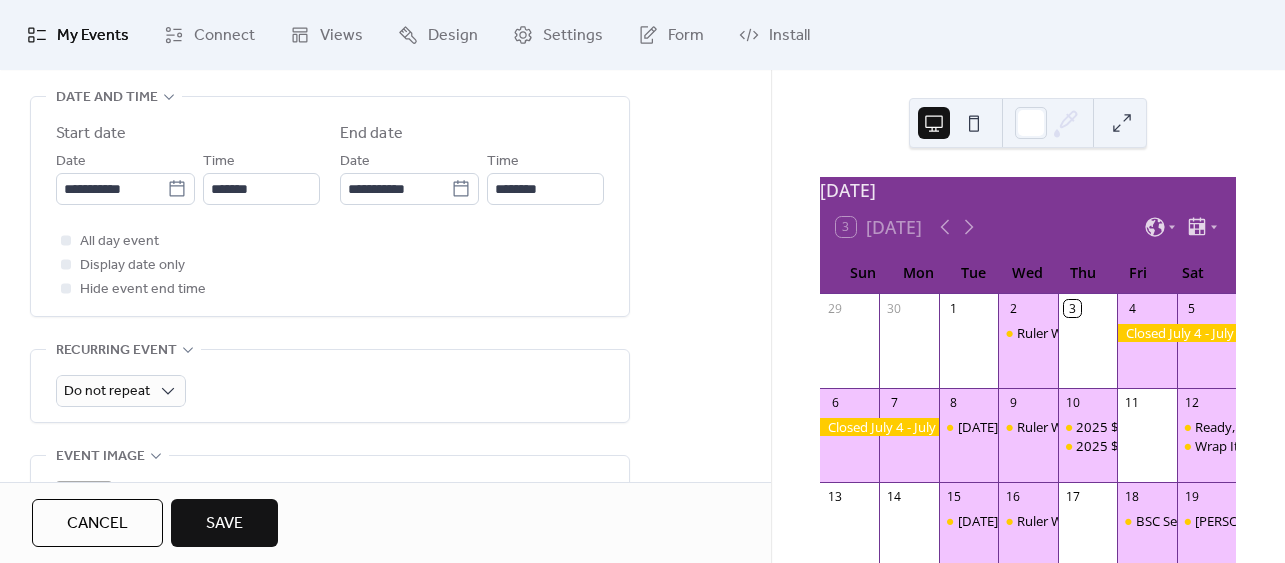 scroll, scrollTop: 777, scrollLeft: 0, axis: vertical 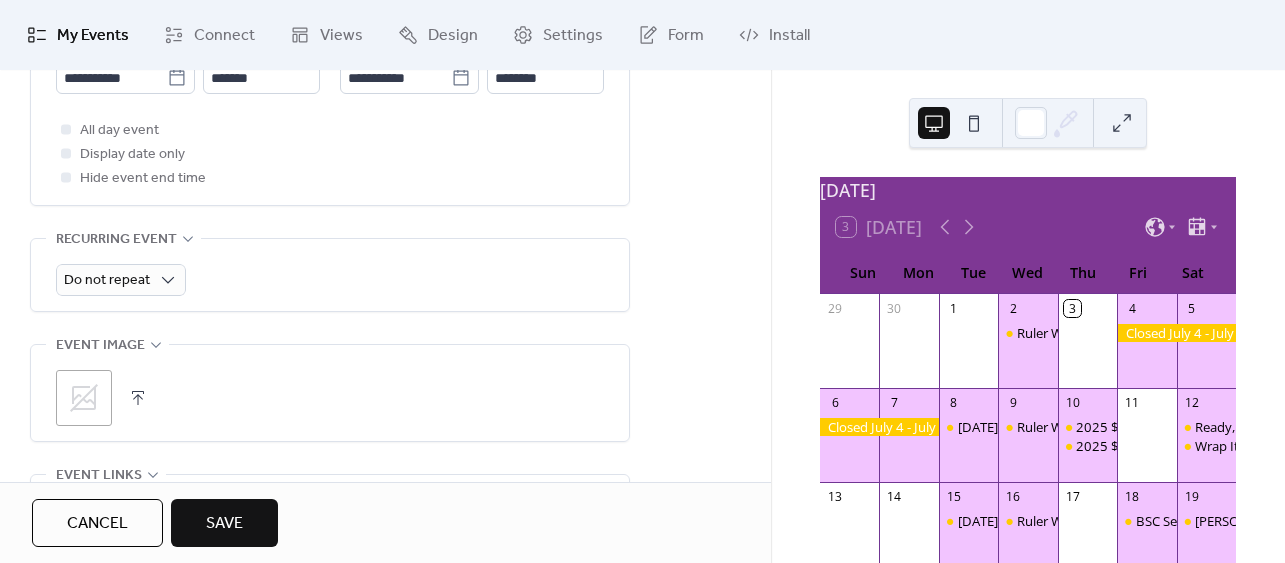click 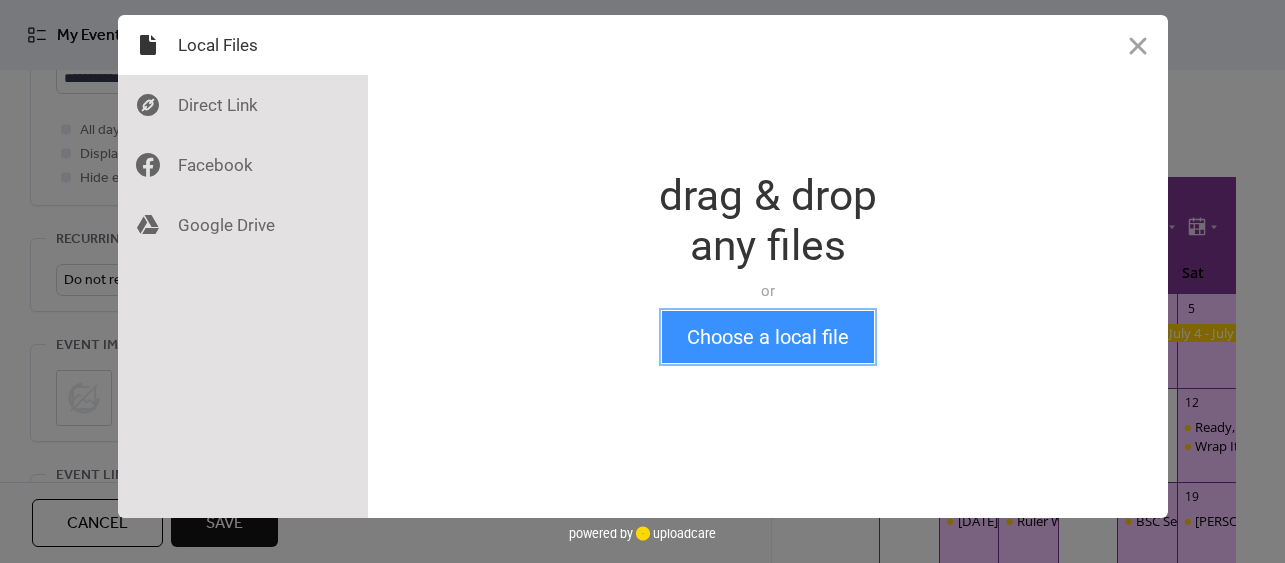 click on "Choose a local file" at bounding box center [768, 337] 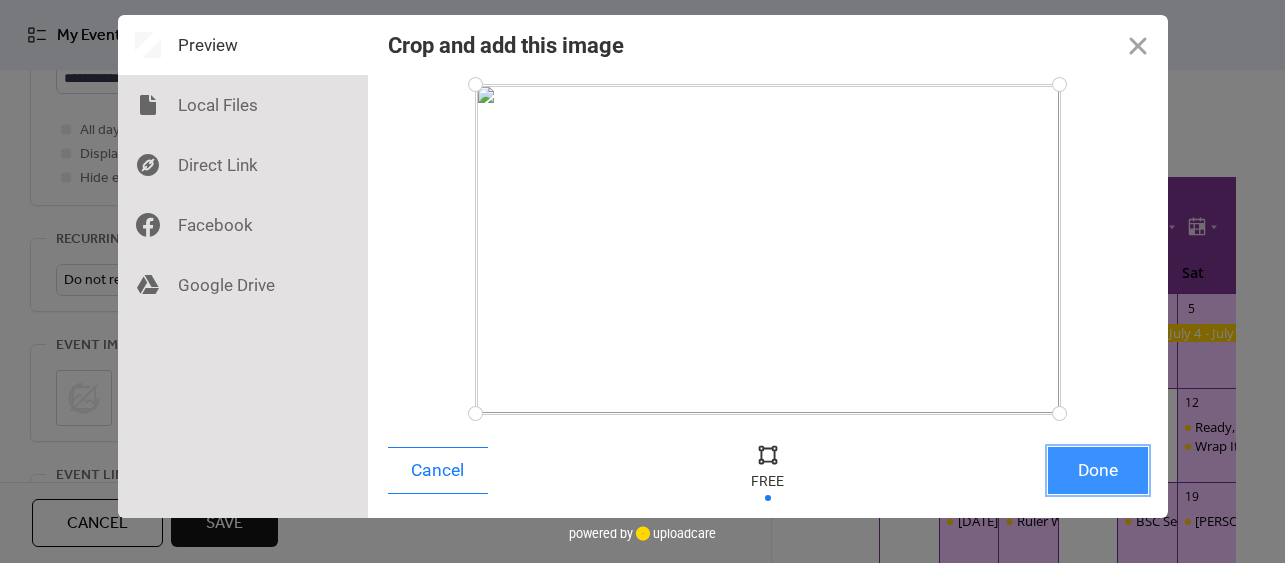 click on "Done" at bounding box center (1098, 470) 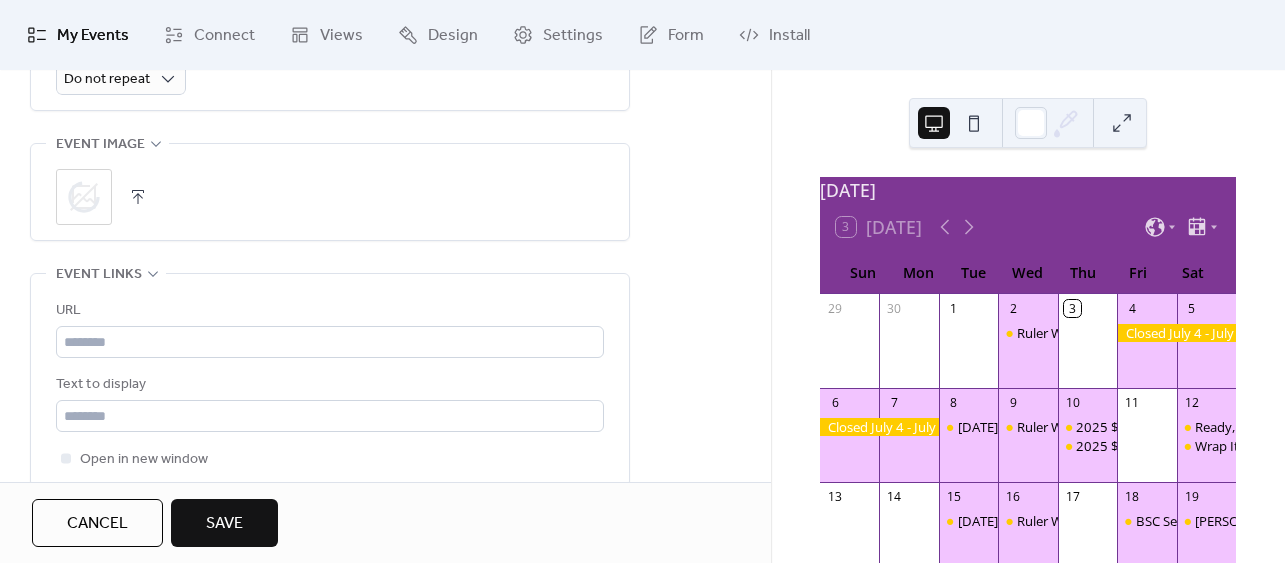 scroll, scrollTop: 1000, scrollLeft: 0, axis: vertical 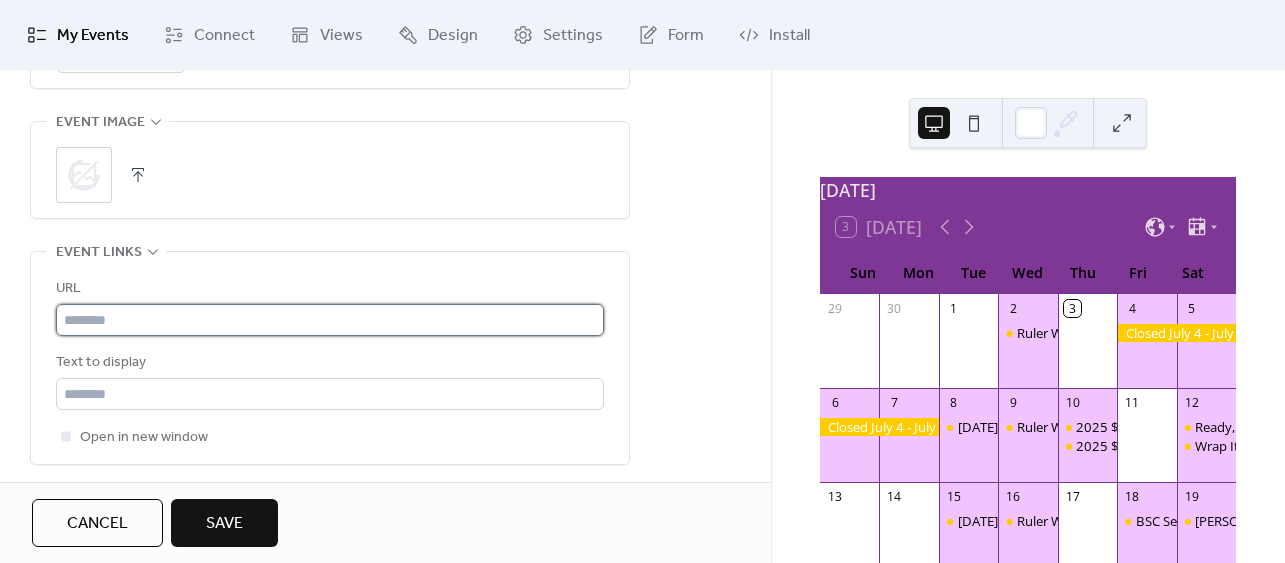 click at bounding box center (330, 320) 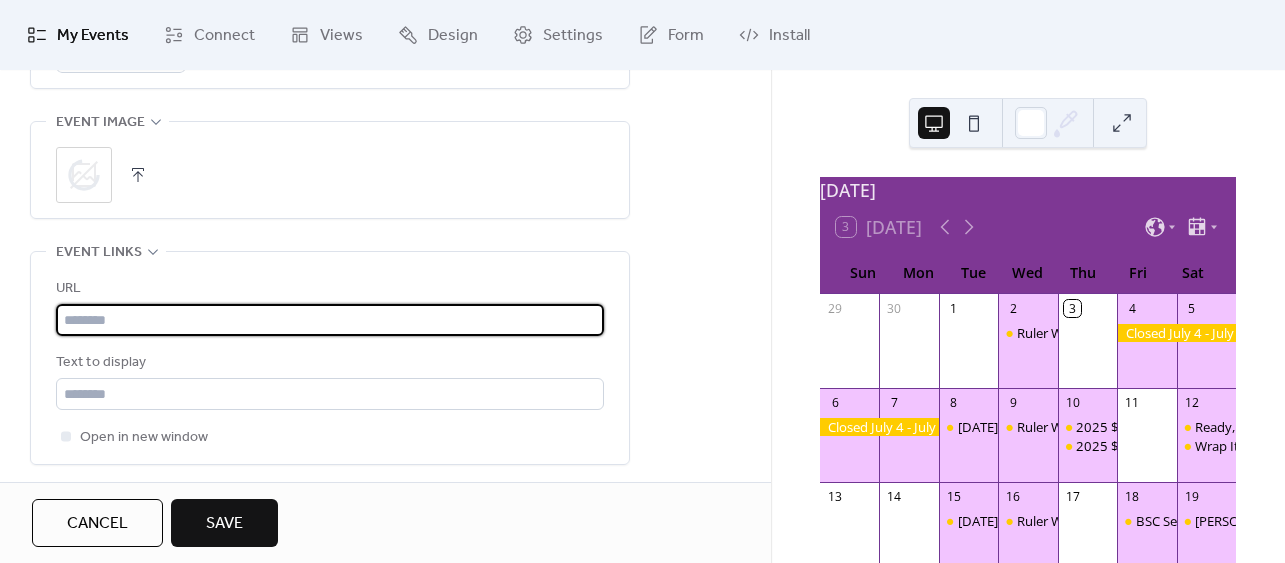 click at bounding box center (330, 320) 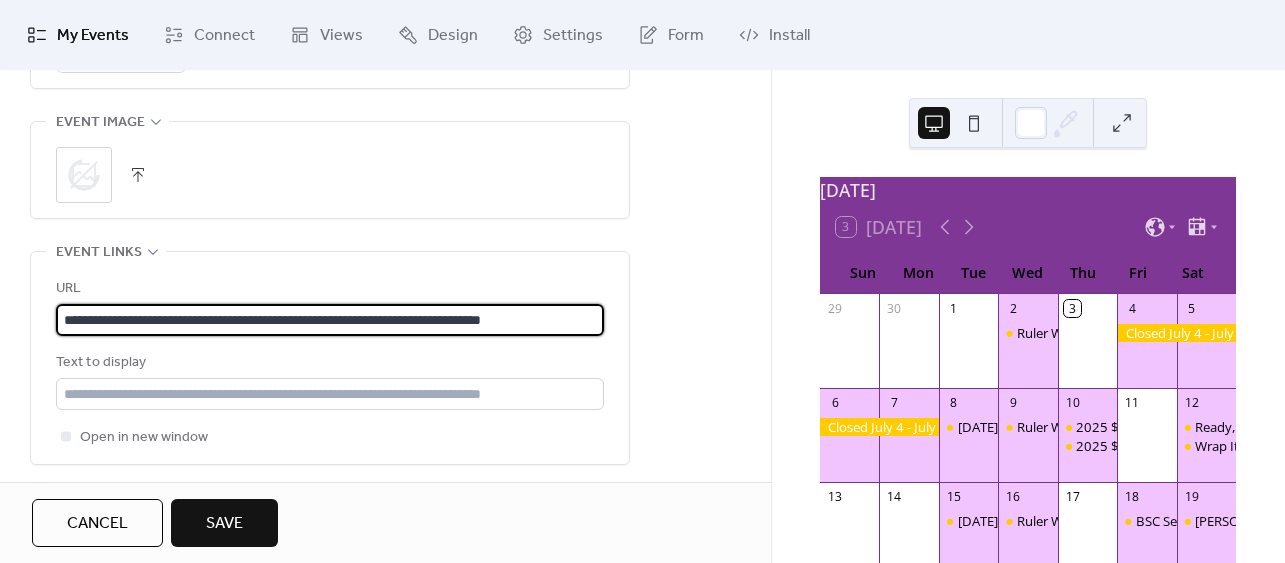 scroll, scrollTop: 0, scrollLeft: 12, axis: horizontal 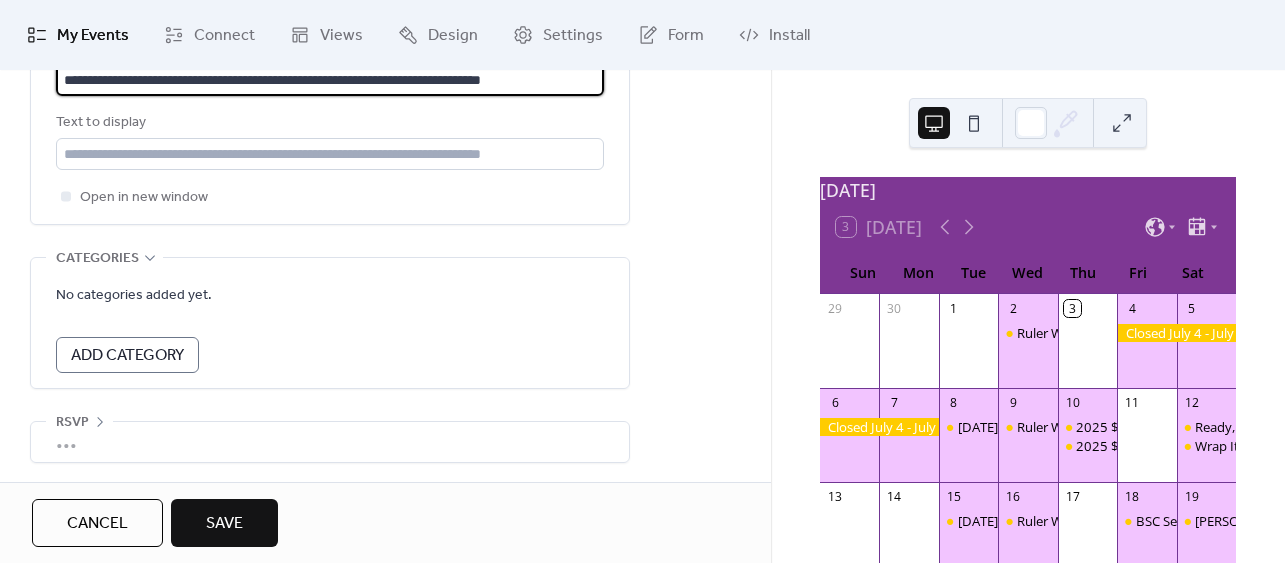 type on "**********" 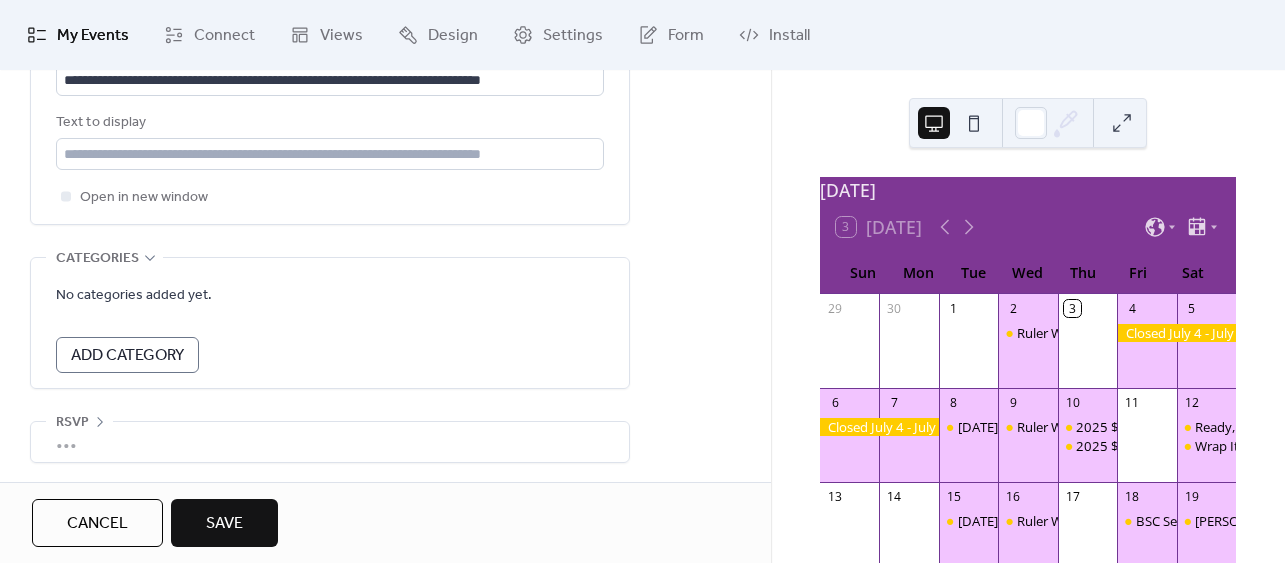 scroll, scrollTop: 0, scrollLeft: 0, axis: both 